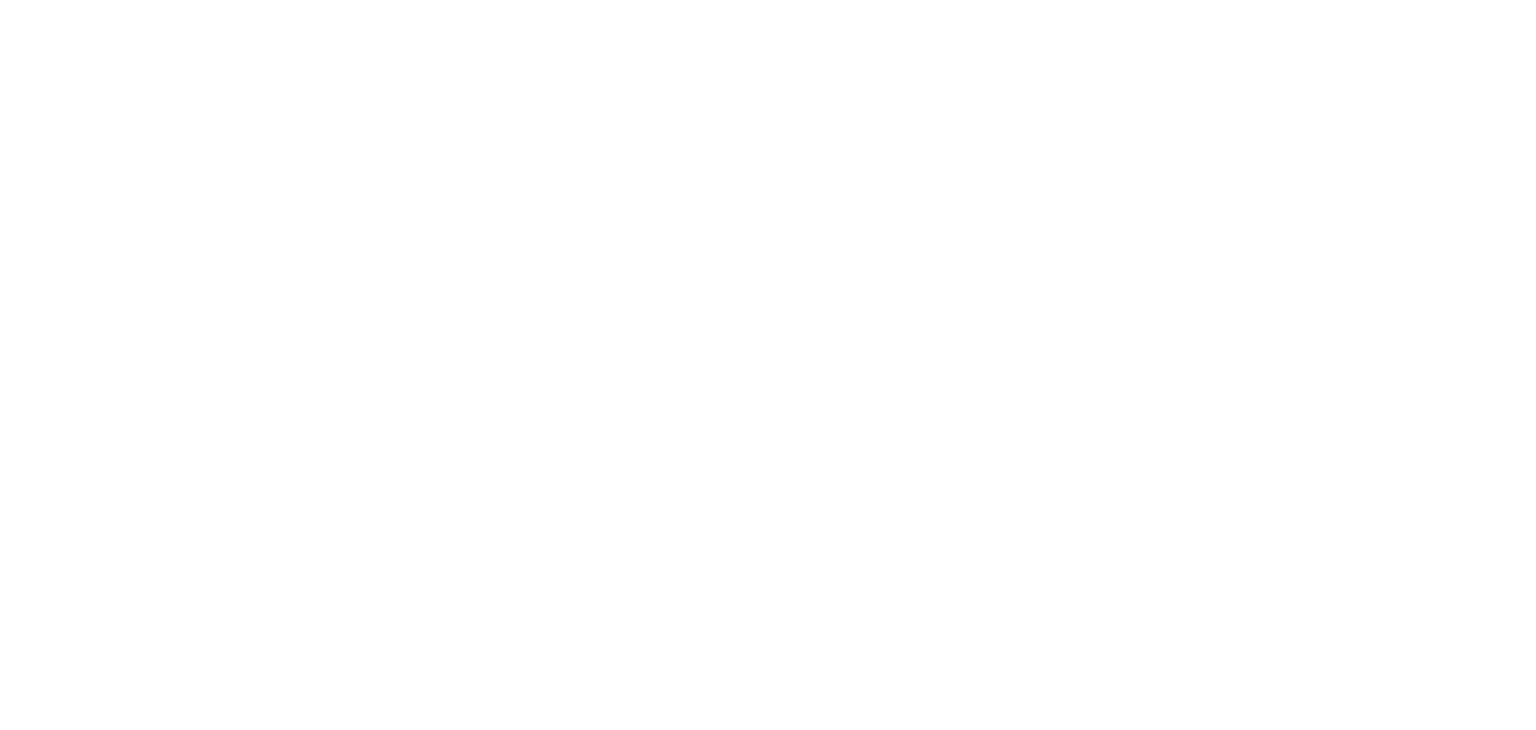 scroll, scrollTop: 0, scrollLeft: 0, axis: both 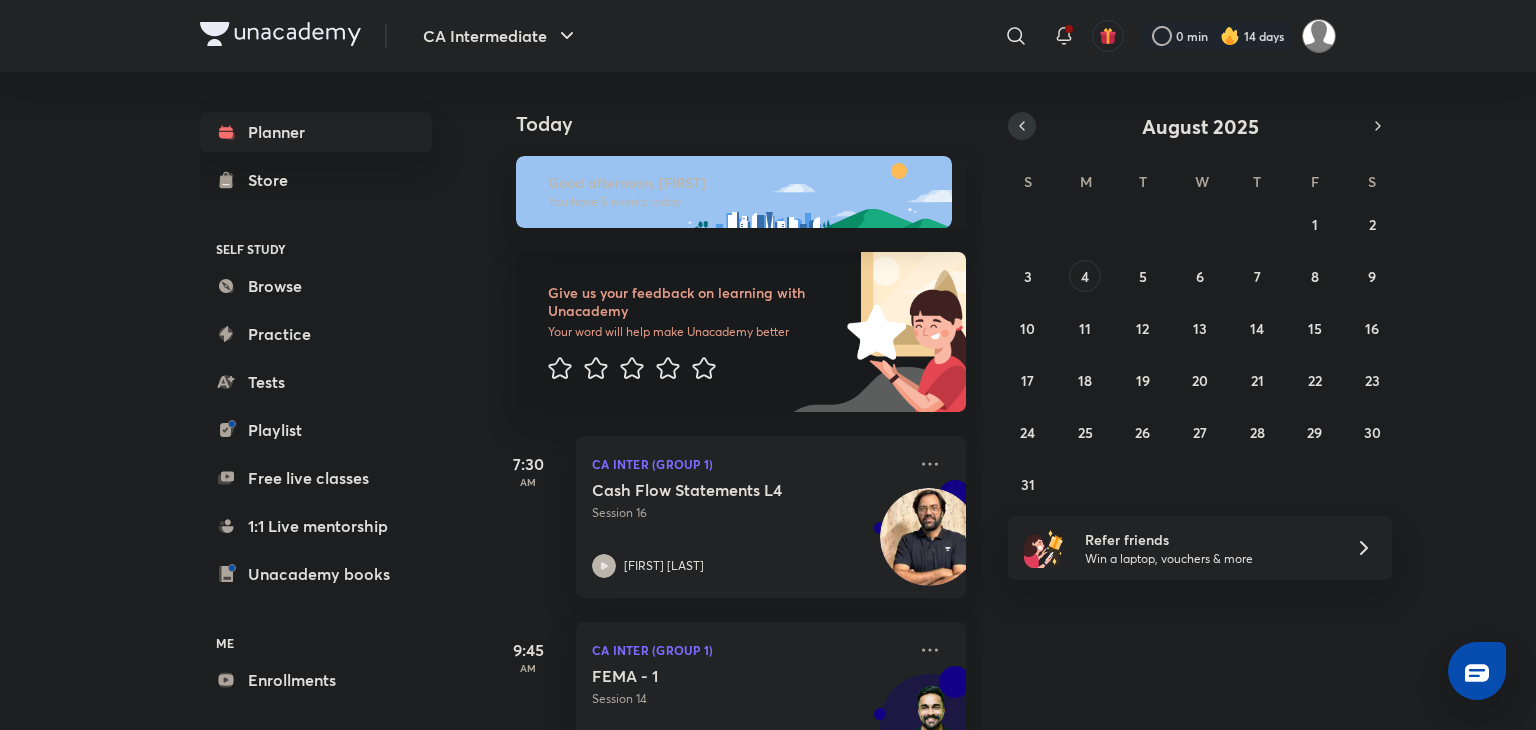 click at bounding box center (1022, 126) 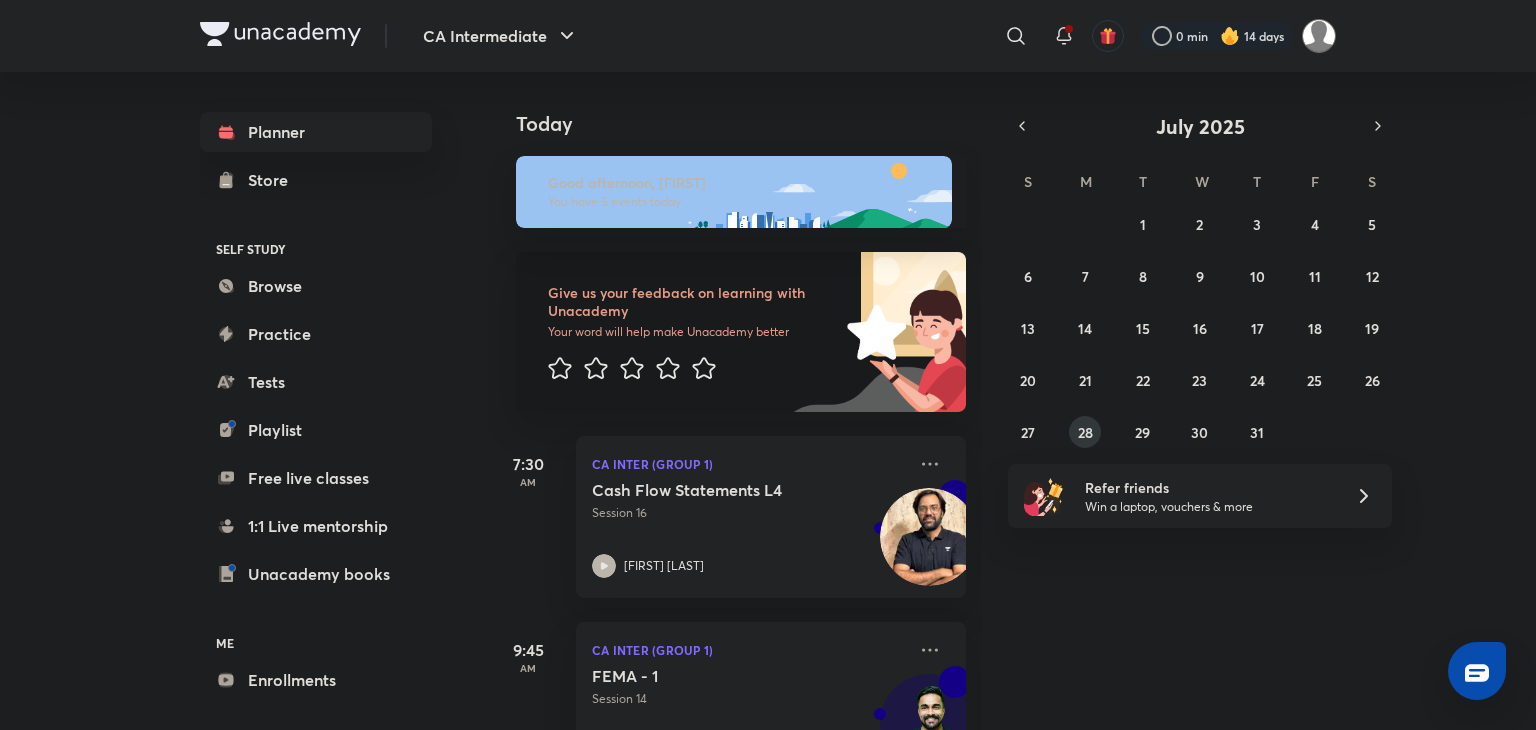 click on "28" at bounding box center [1085, 432] 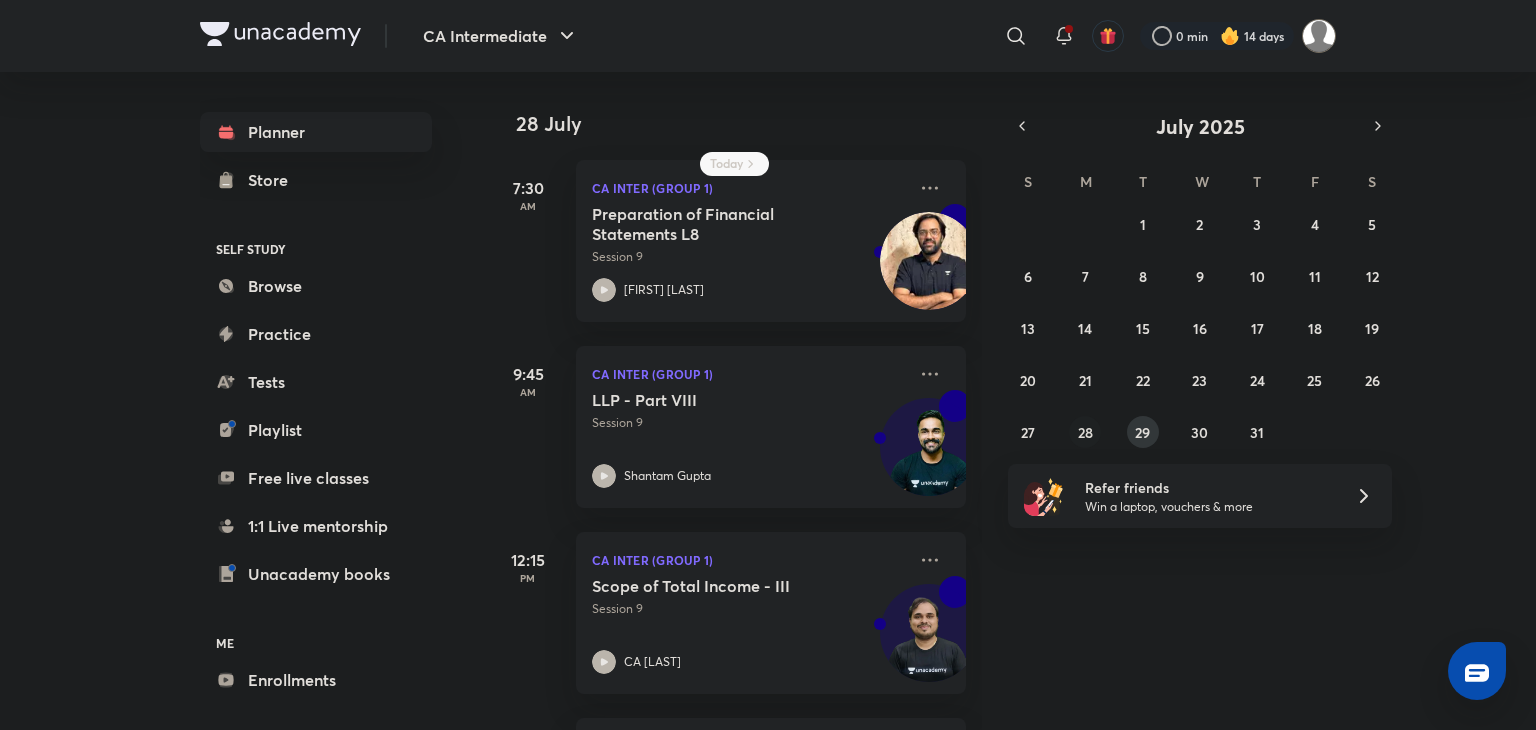click on "29" at bounding box center (1143, 432) 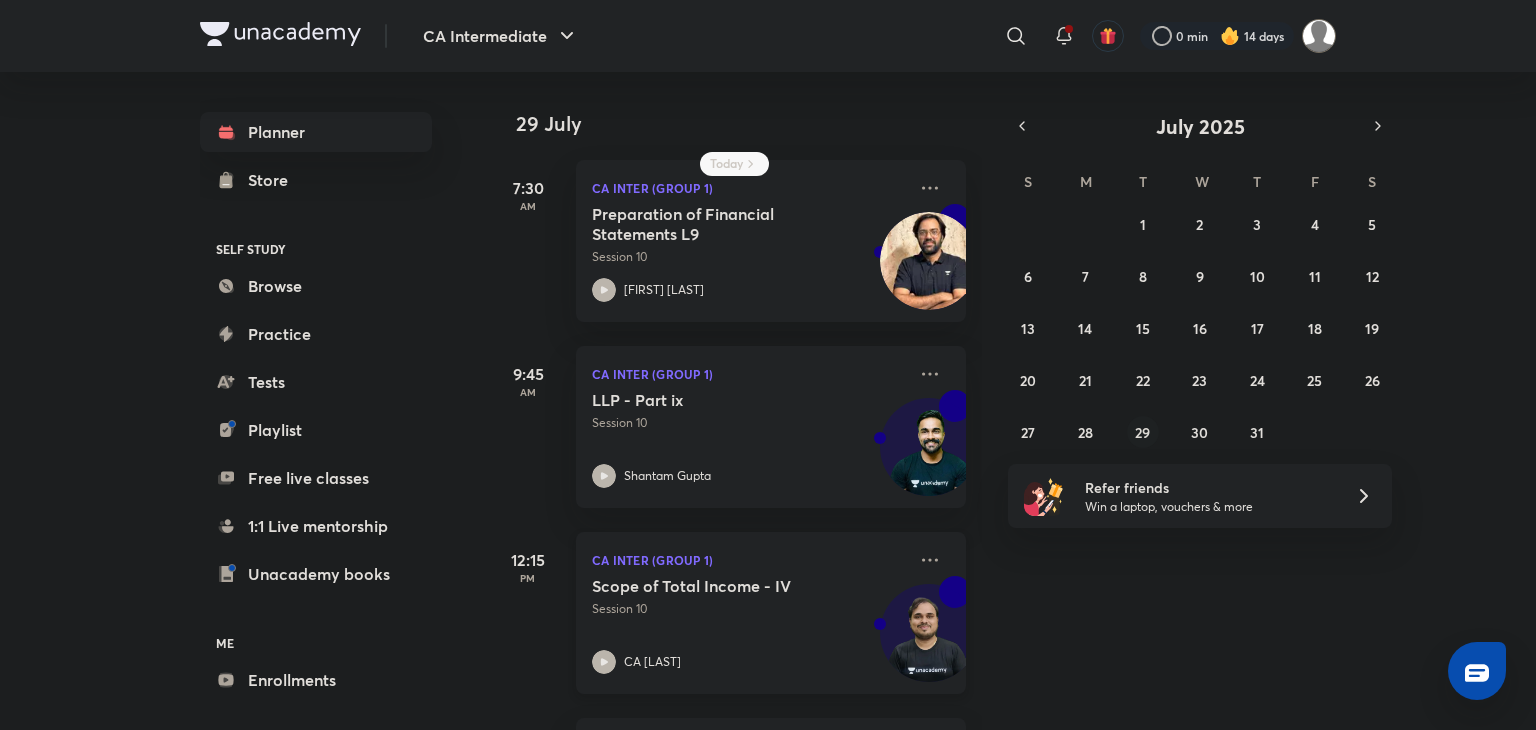 click on "Scope of Total Income - IV Session 10 CA Kishan Kumar" at bounding box center [749, 625] 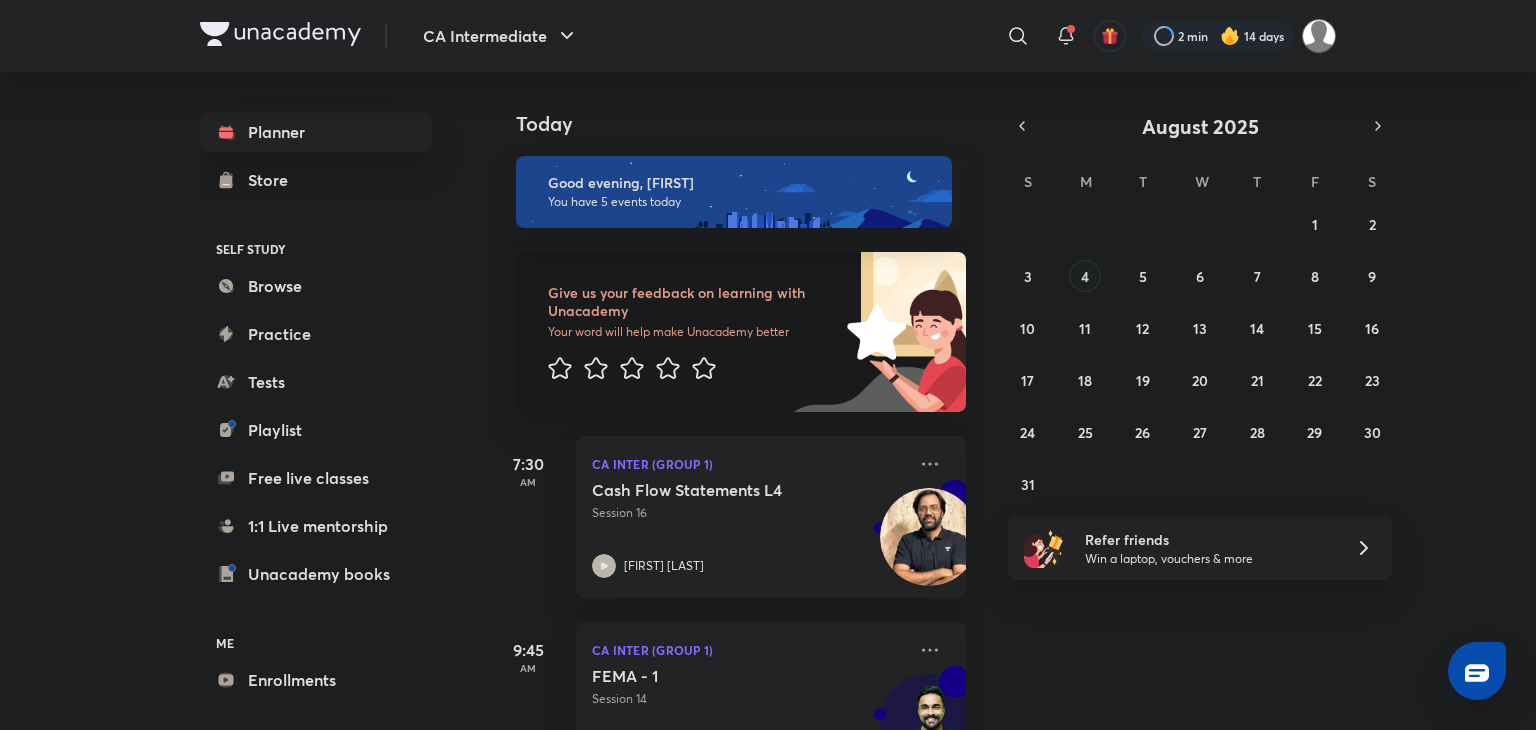 scroll, scrollTop: 0, scrollLeft: 0, axis: both 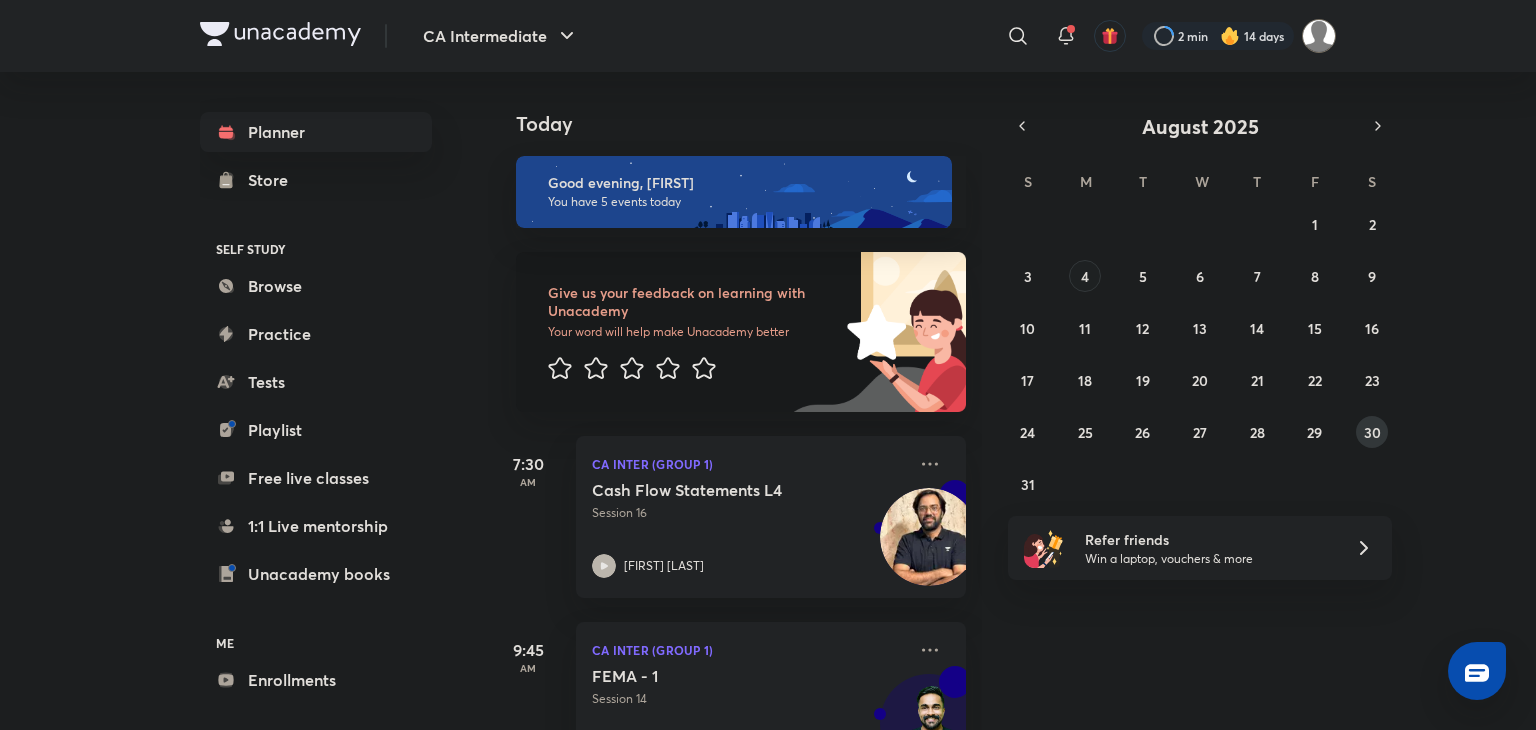 click on "30" at bounding box center [1372, 432] 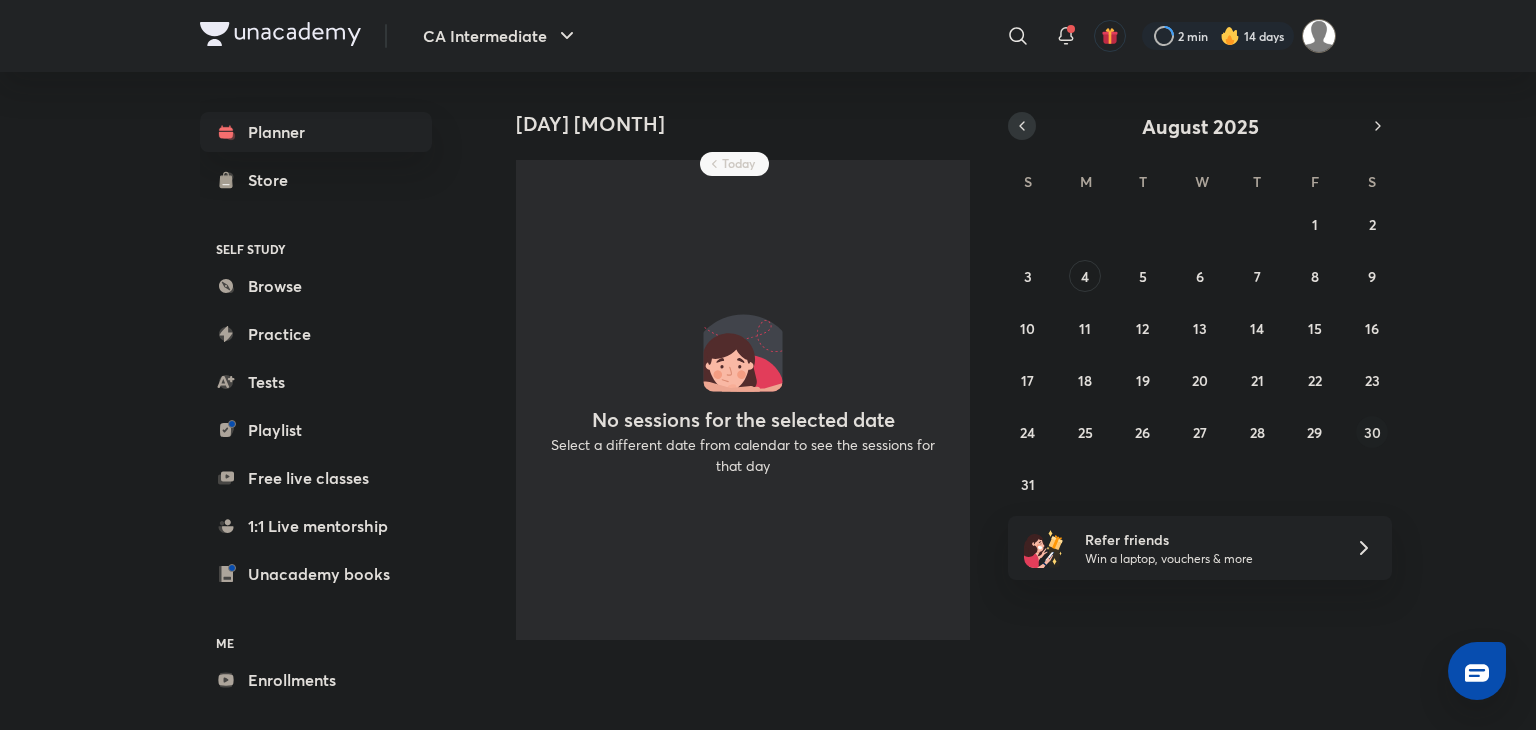 click at bounding box center (1022, 126) 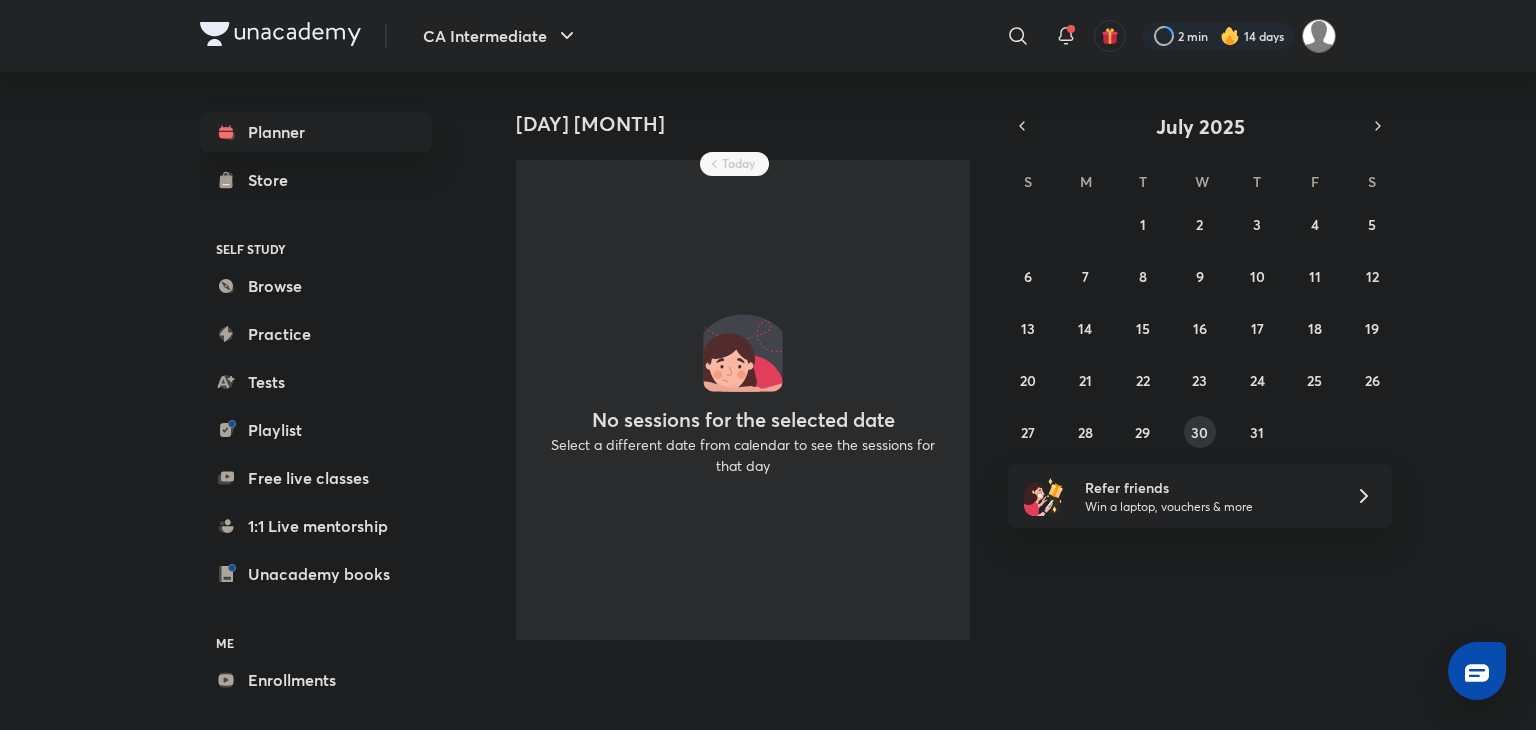 click on "30" at bounding box center [1199, 432] 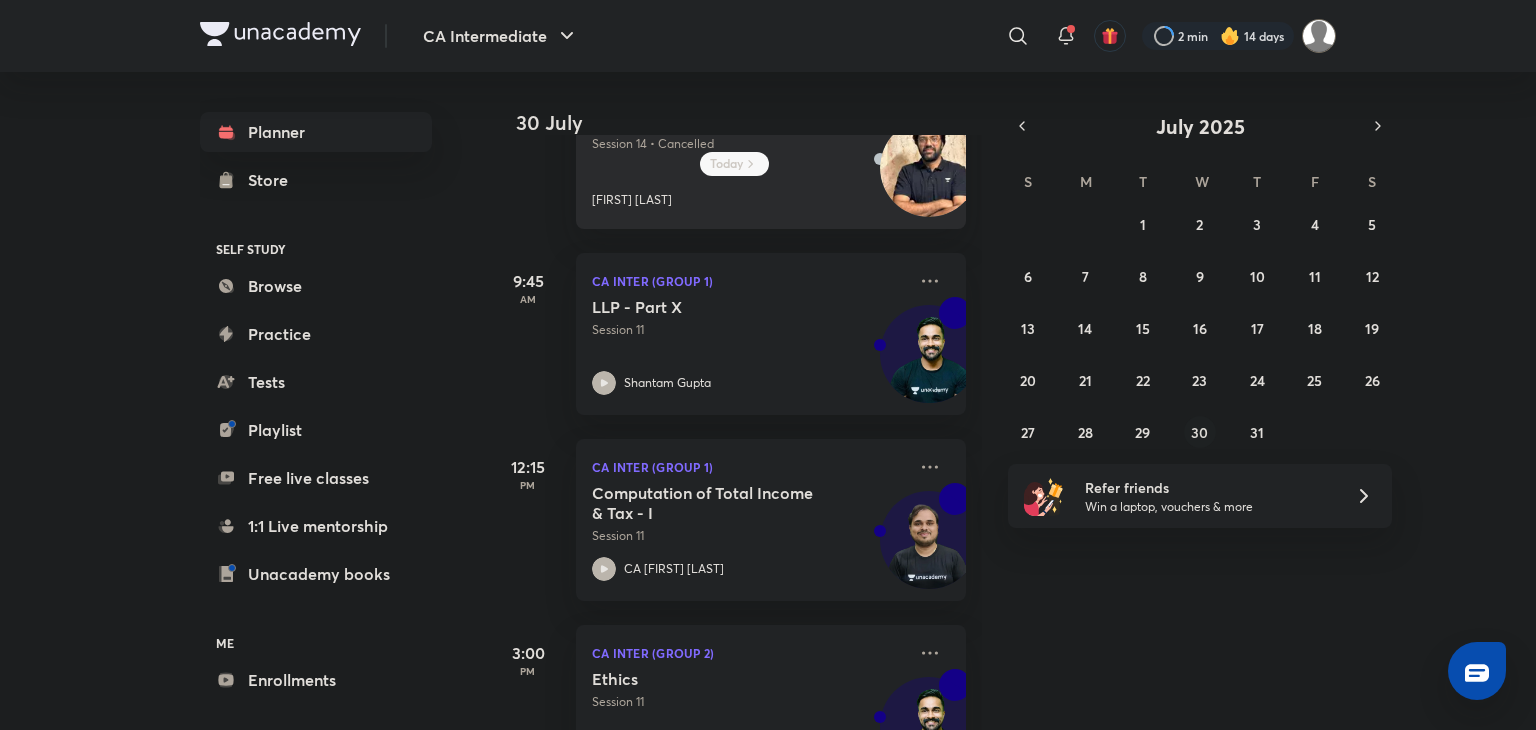 scroll, scrollTop: 368, scrollLeft: 0, axis: vertical 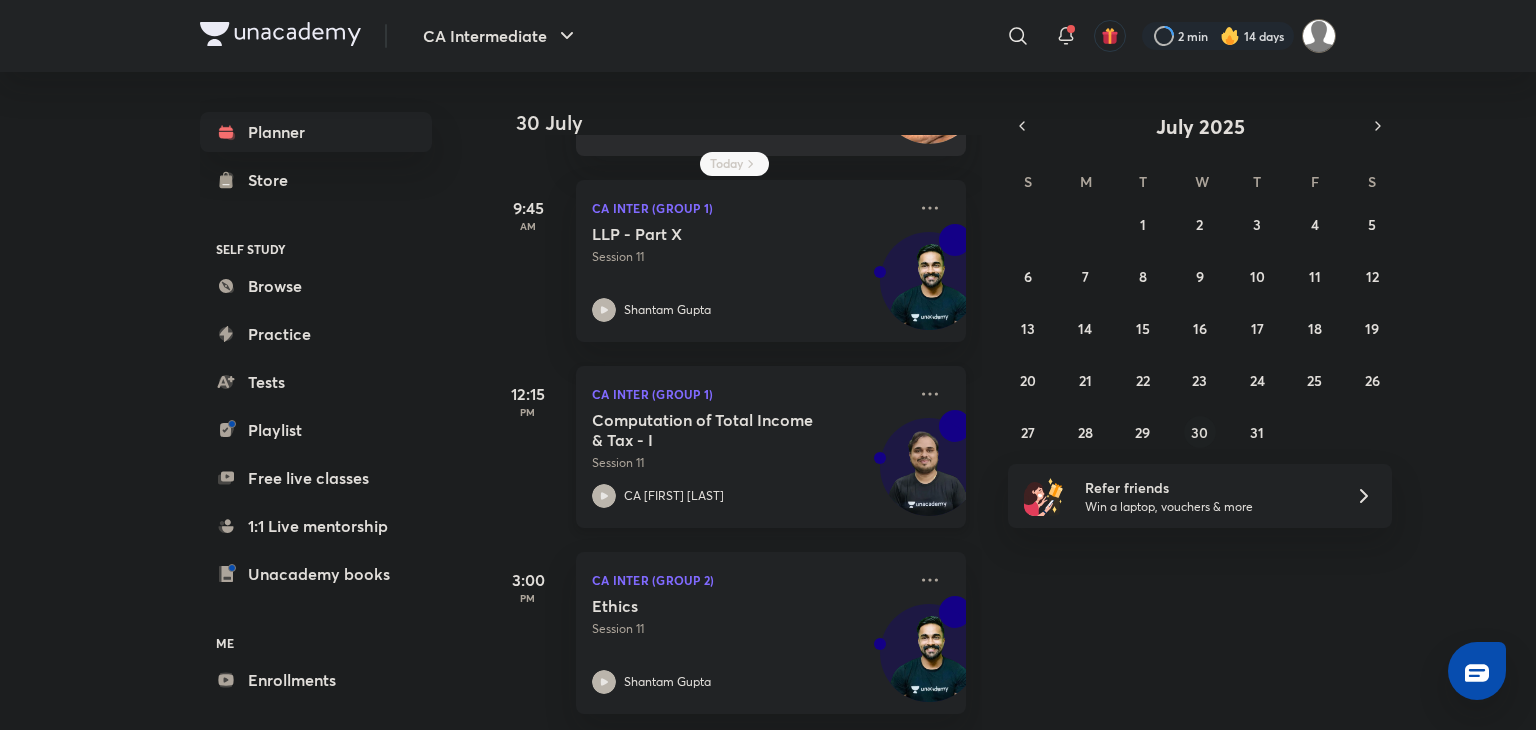 click on "Computation of Total Income & Tax - I" at bounding box center (716, 430) 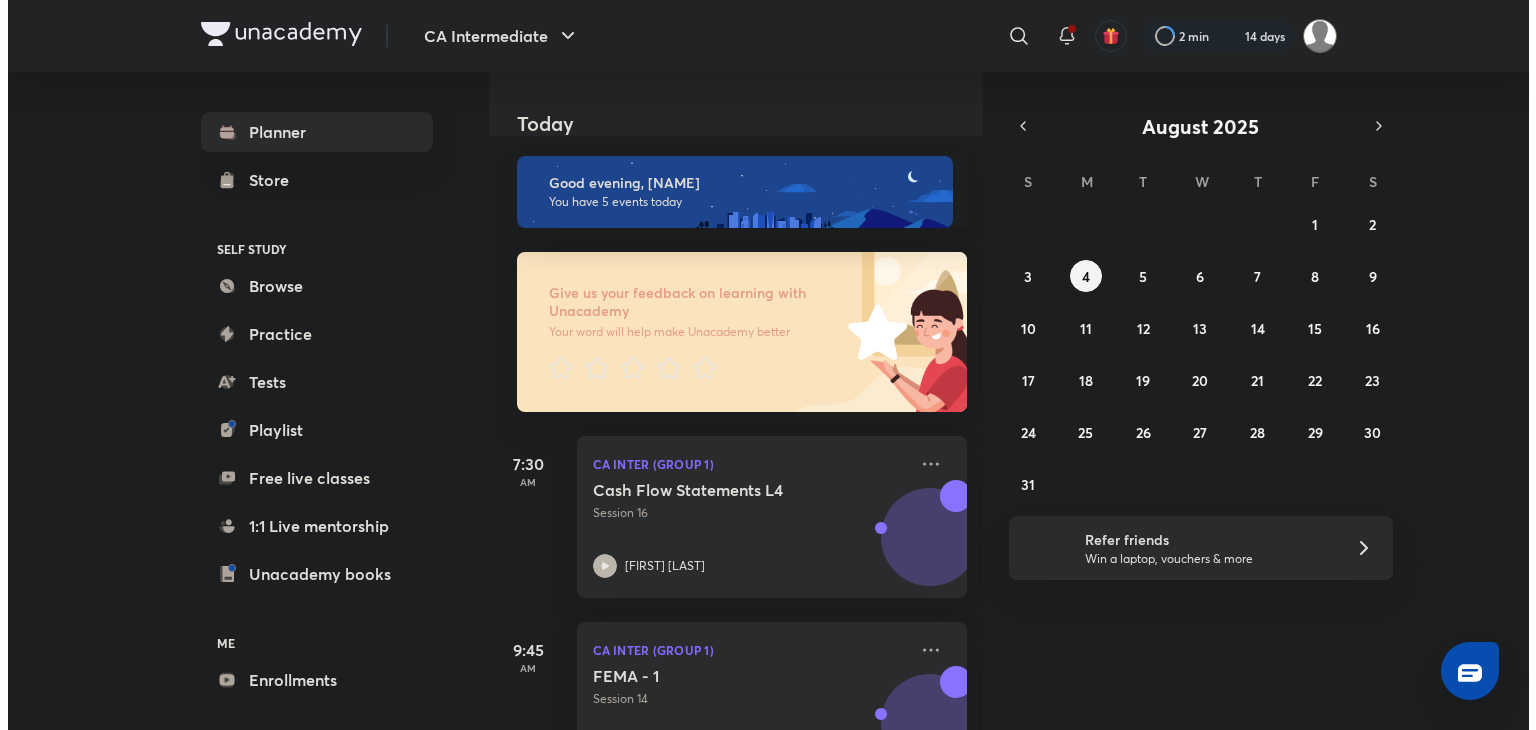 scroll, scrollTop: 0, scrollLeft: 0, axis: both 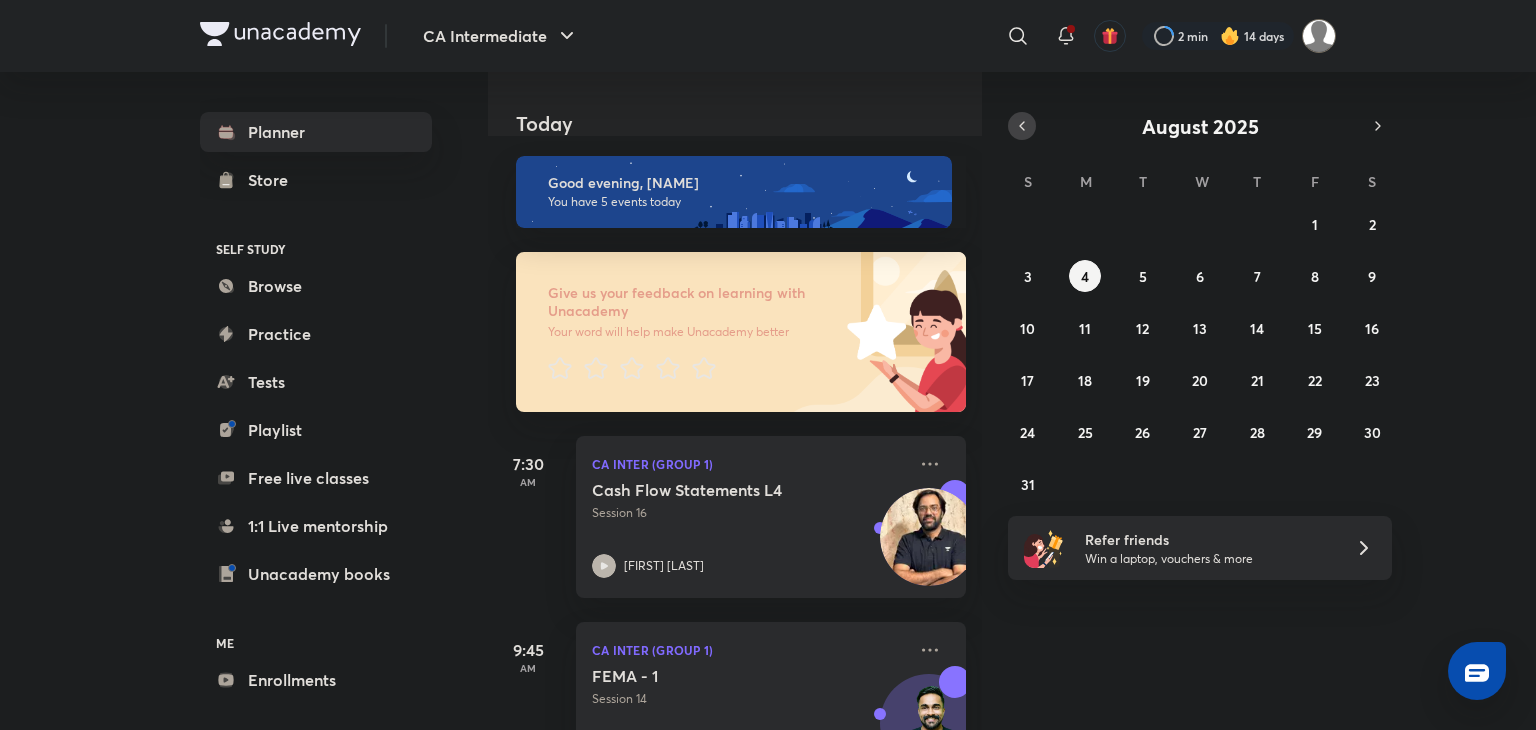 click 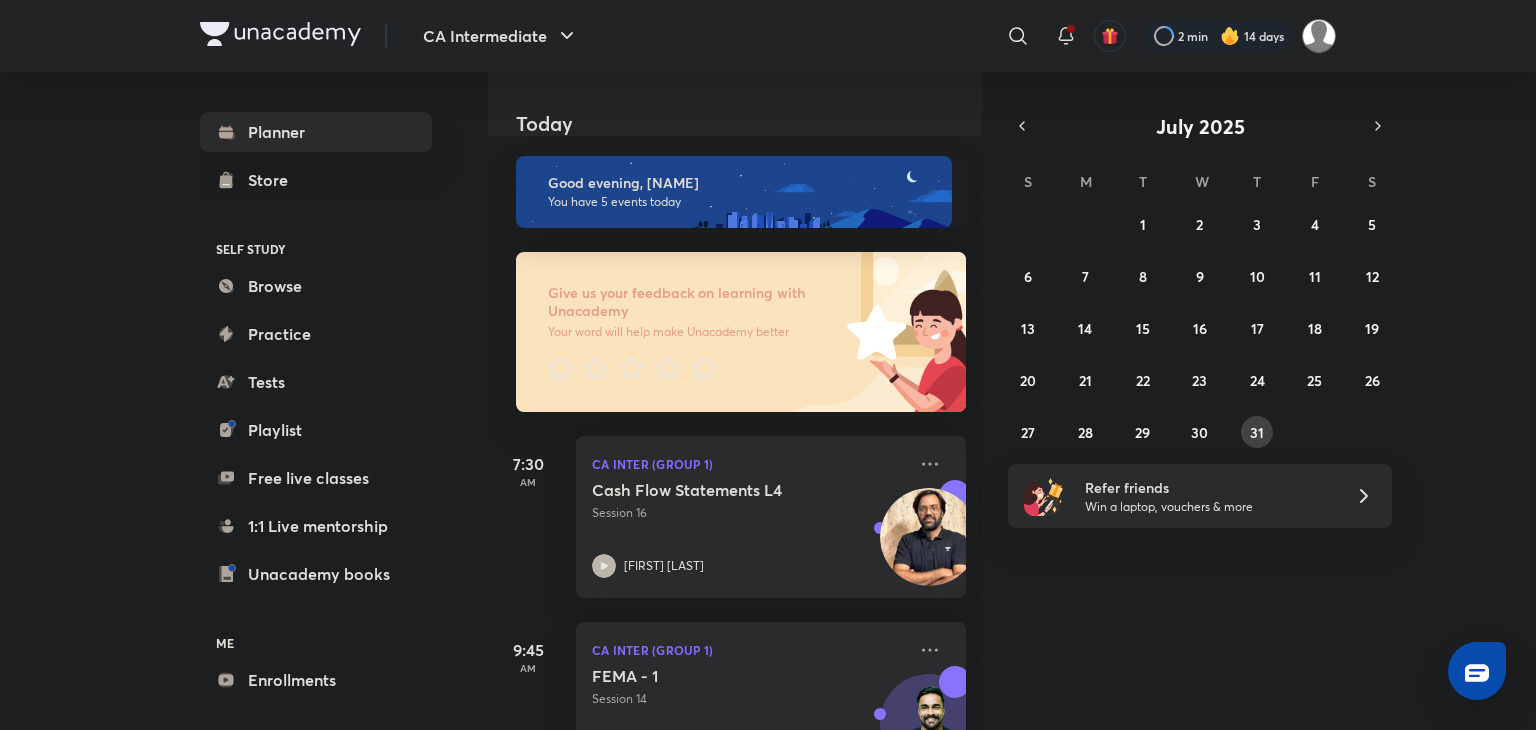 click on "31" at bounding box center [1257, 432] 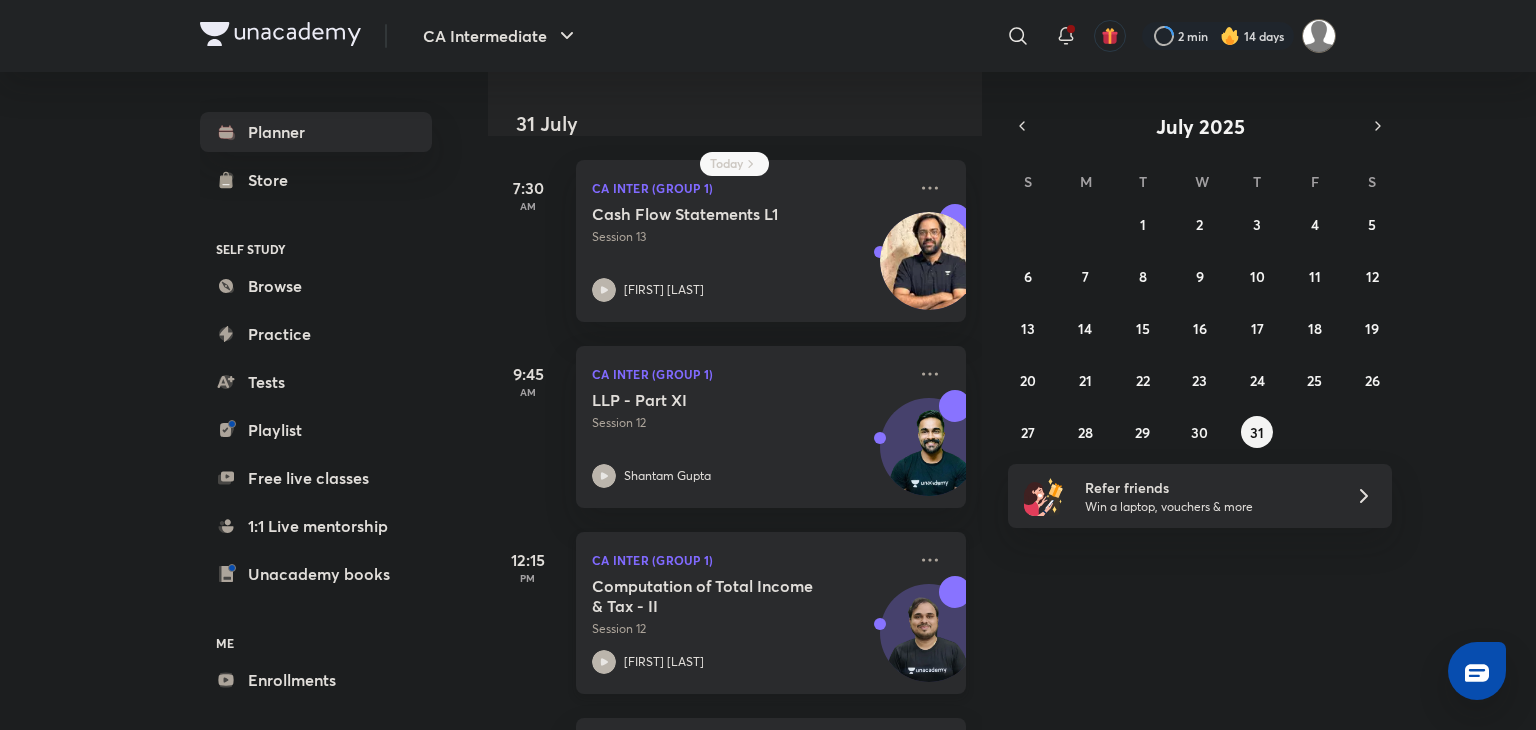 click on "Computation of Total Income & Tax - II Session 12" at bounding box center (749, 607) 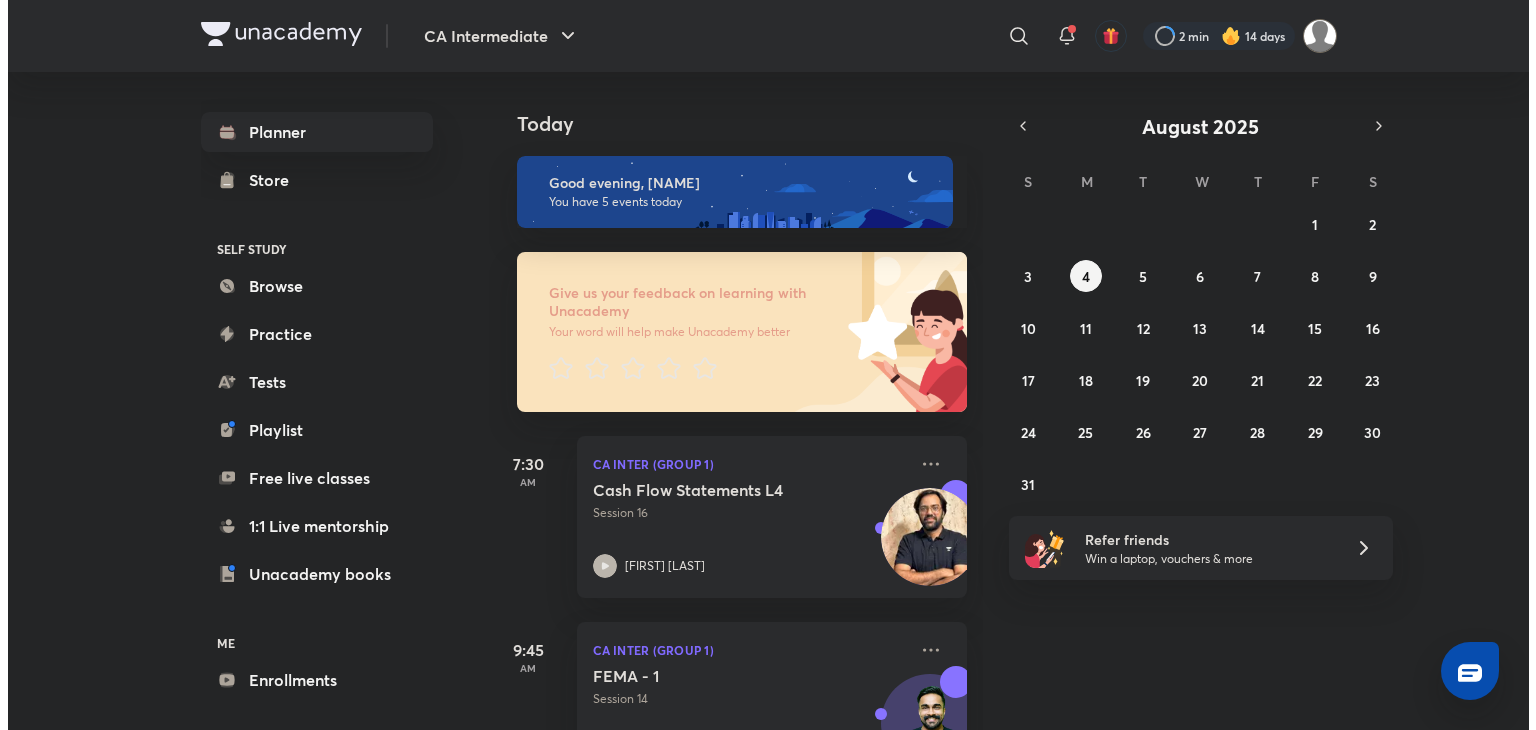 scroll, scrollTop: 0, scrollLeft: 0, axis: both 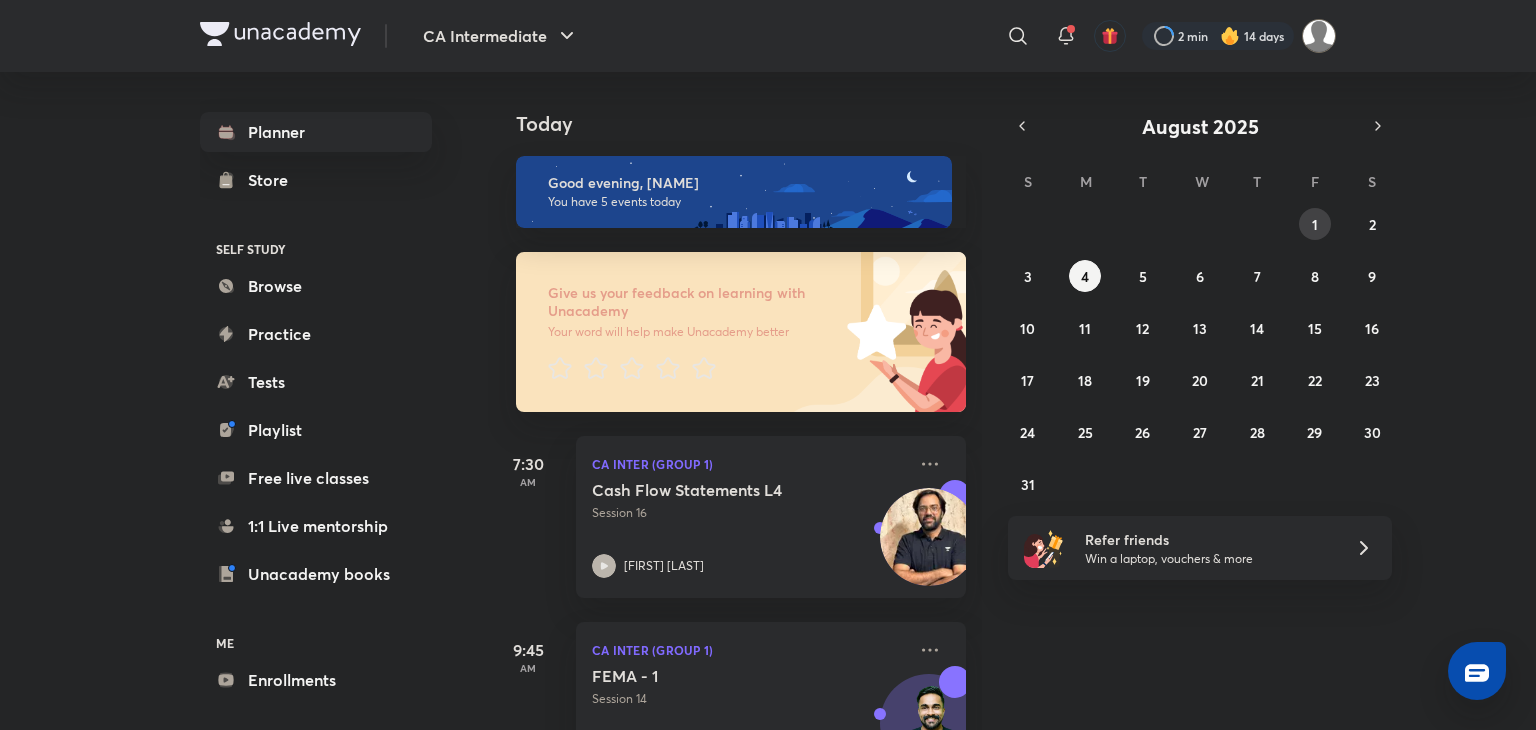 click on "1" at bounding box center (1315, 224) 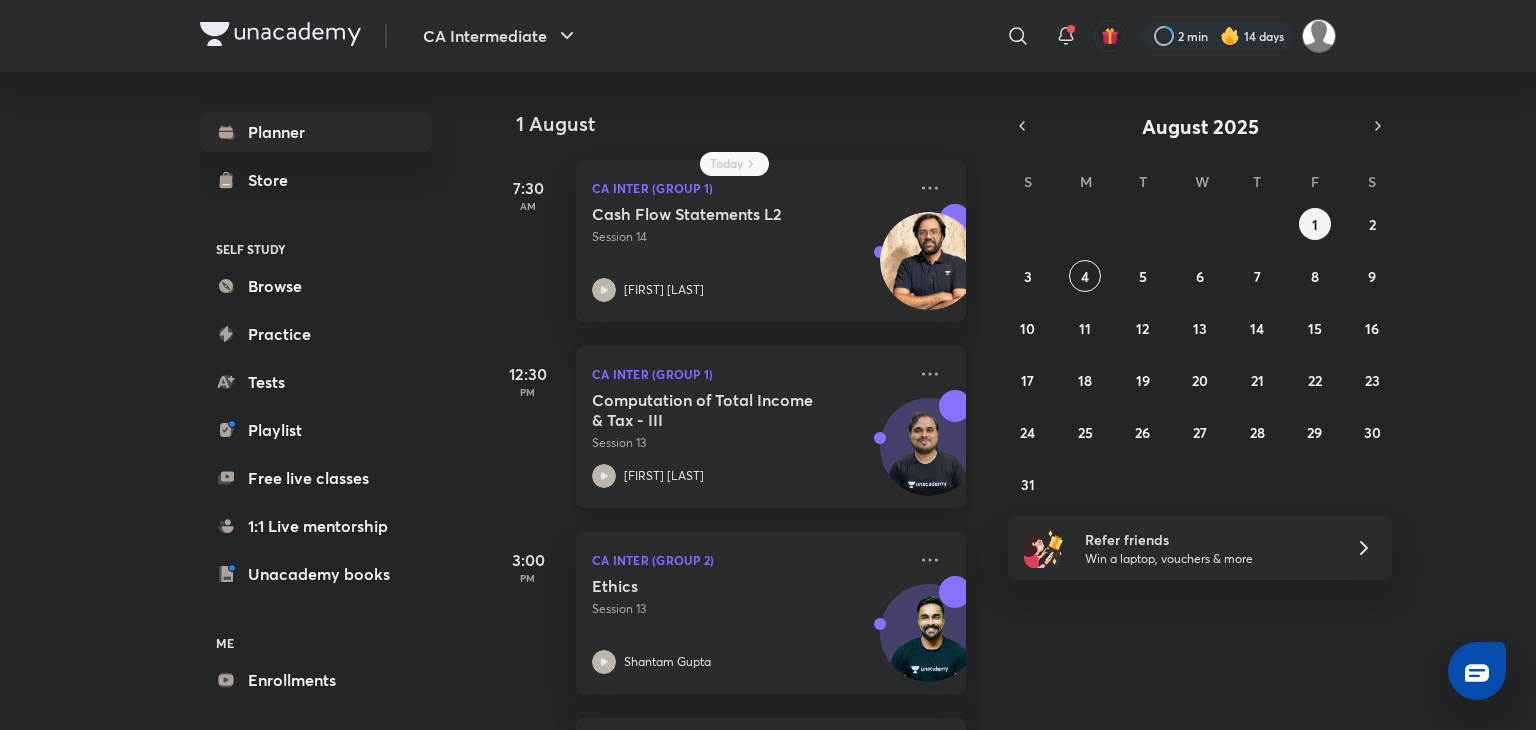 click on "Computation of Total Income & Tax - III" at bounding box center (716, 410) 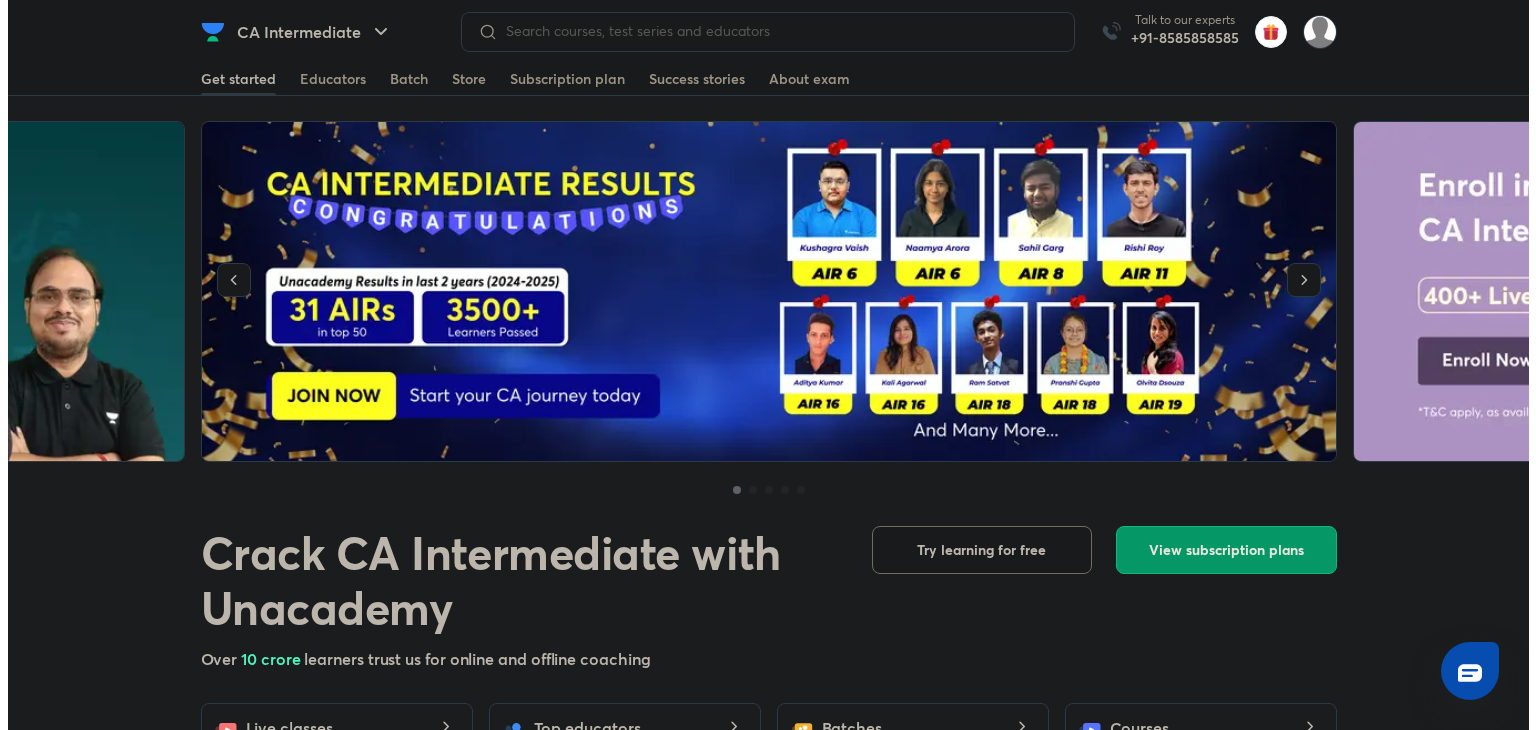 scroll, scrollTop: 0, scrollLeft: 0, axis: both 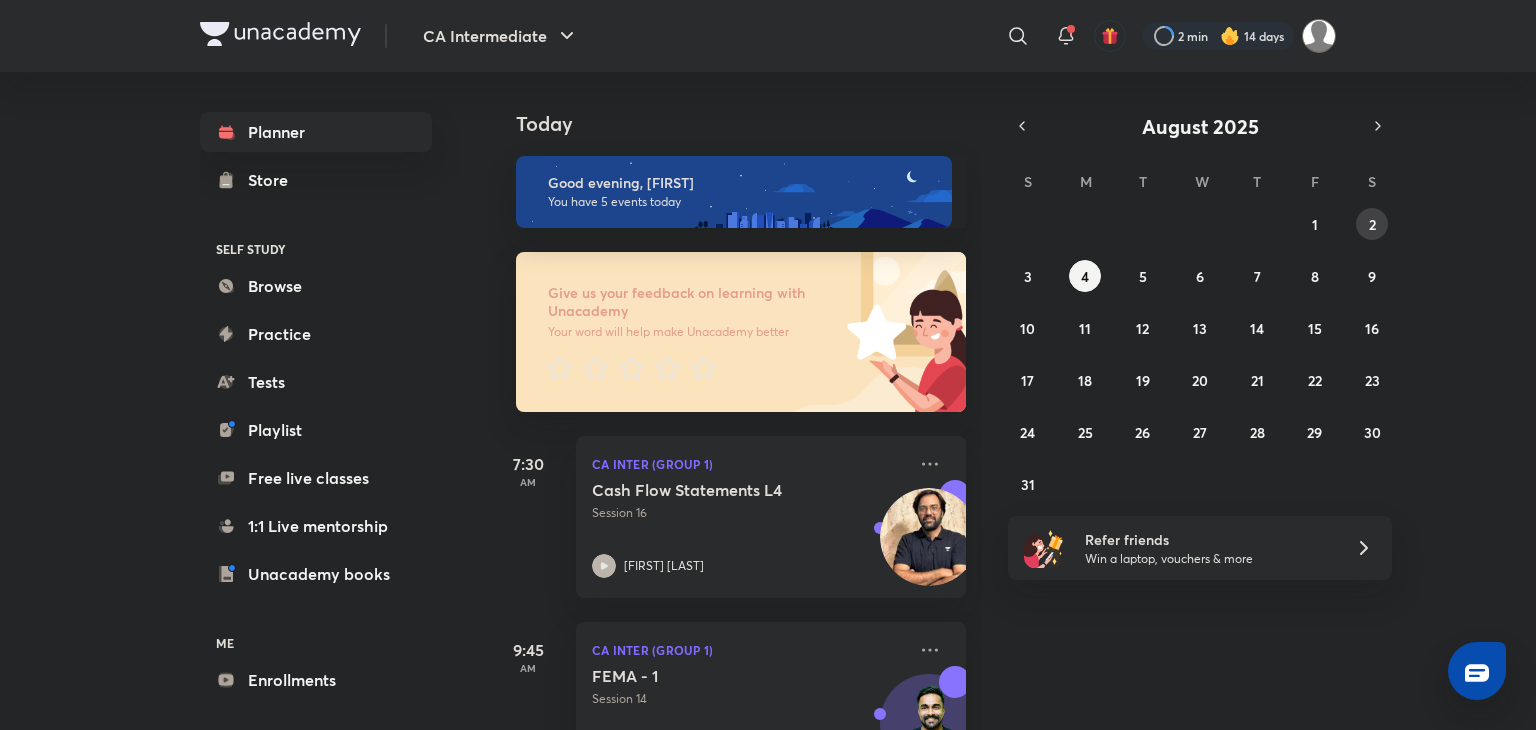 click on "2" at bounding box center (1372, 224) 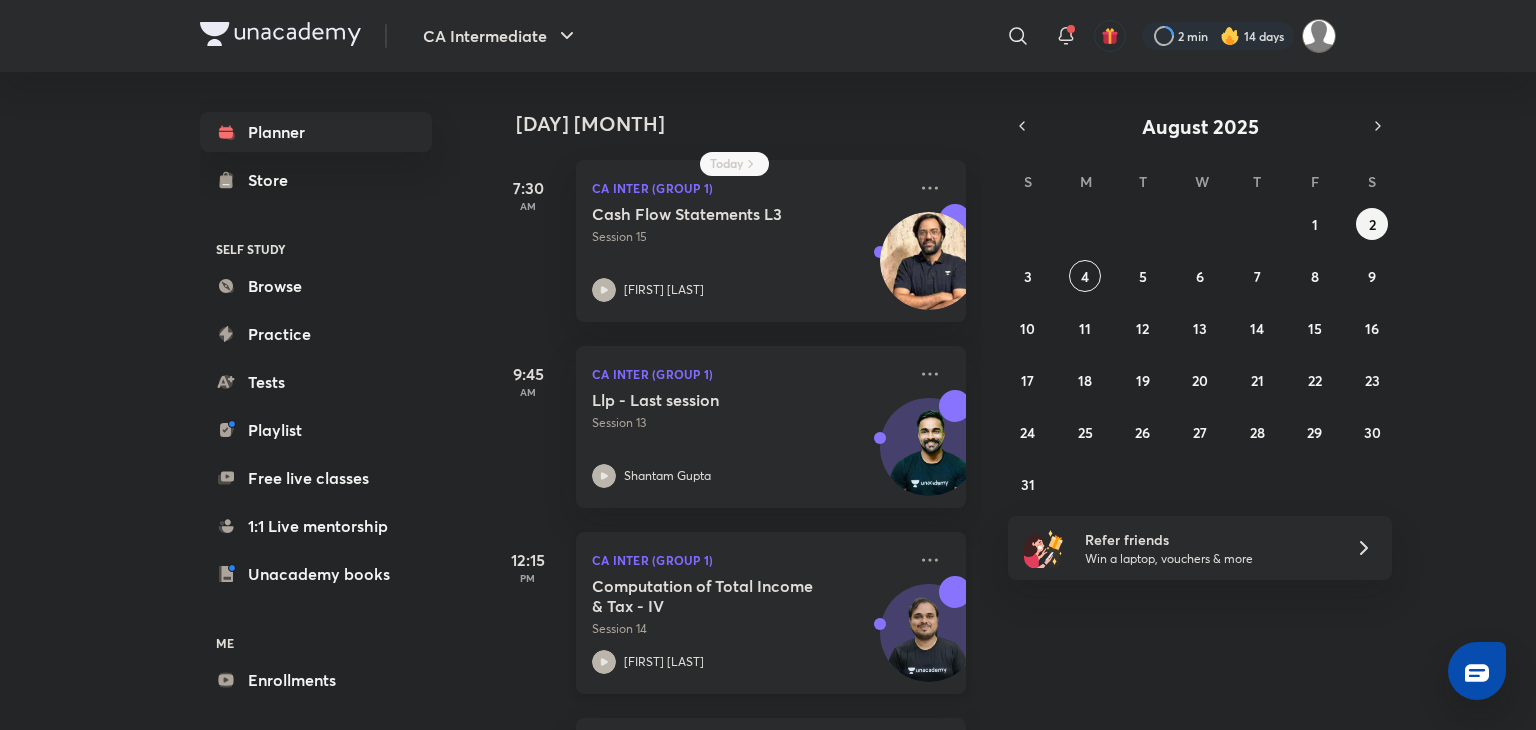 click on "Computation of Total Income & Tax - IV Session 14 CA Kishan Kumar" at bounding box center (749, 625) 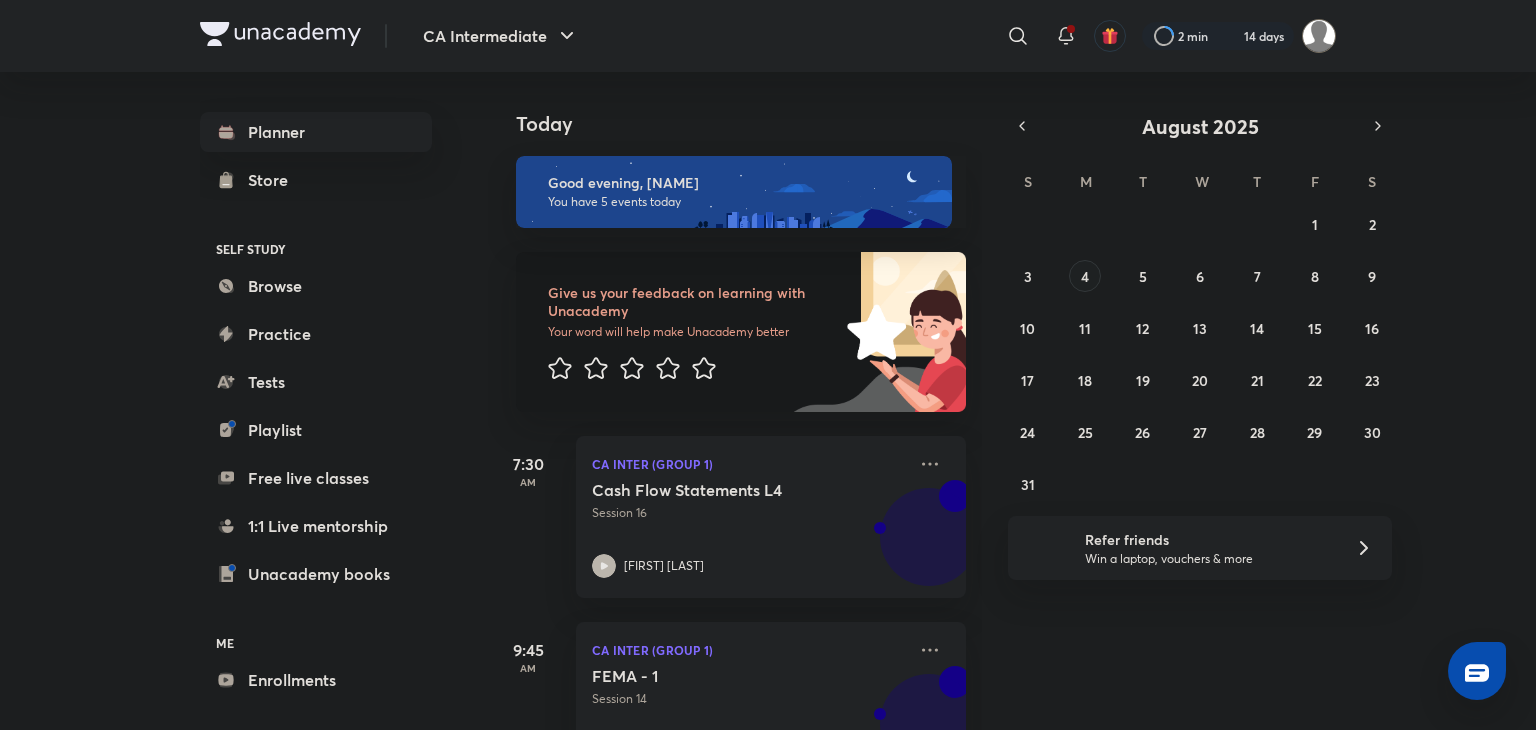 scroll, scrollTop: 0, scrollLeft: 0, axis: both 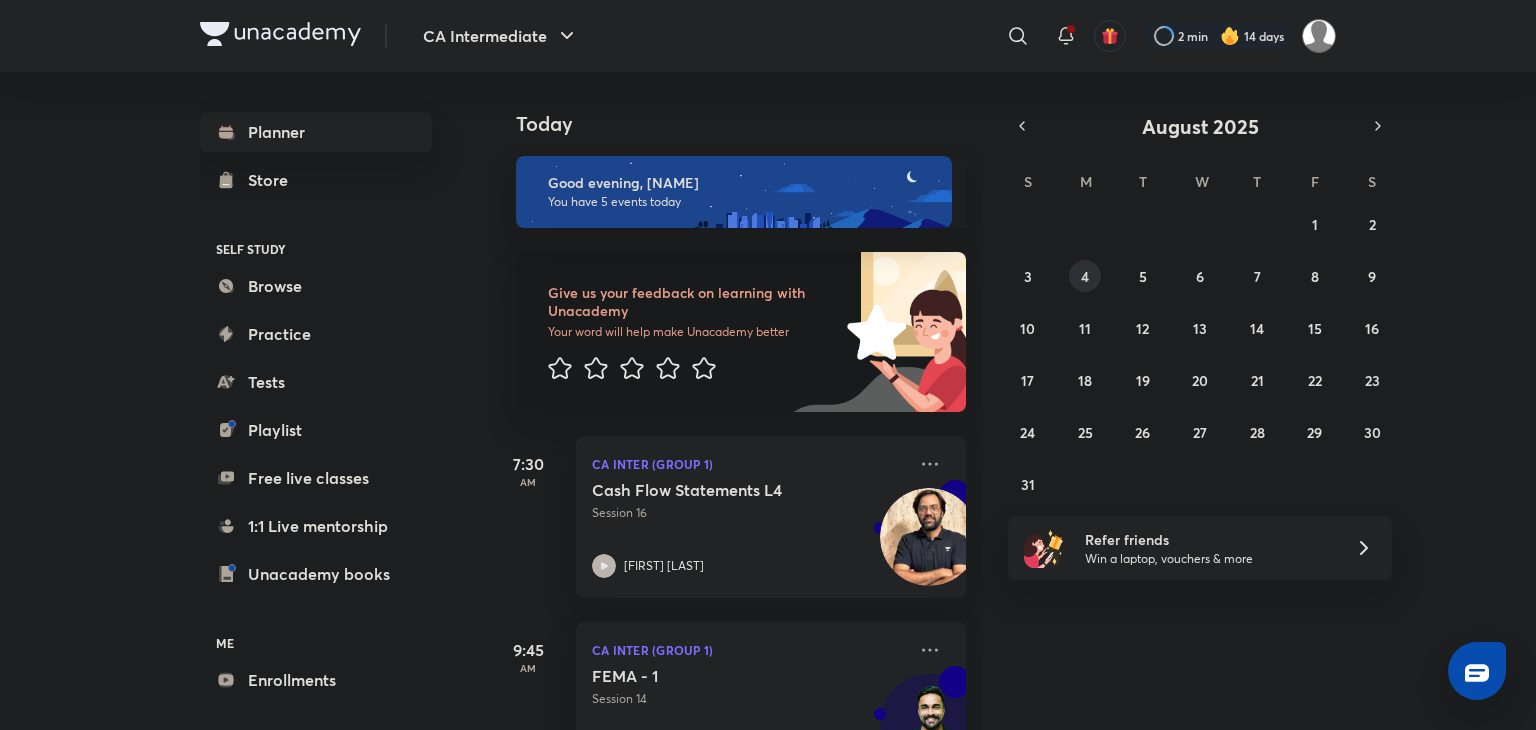 click on "4" at bounding box center (1085, 276) 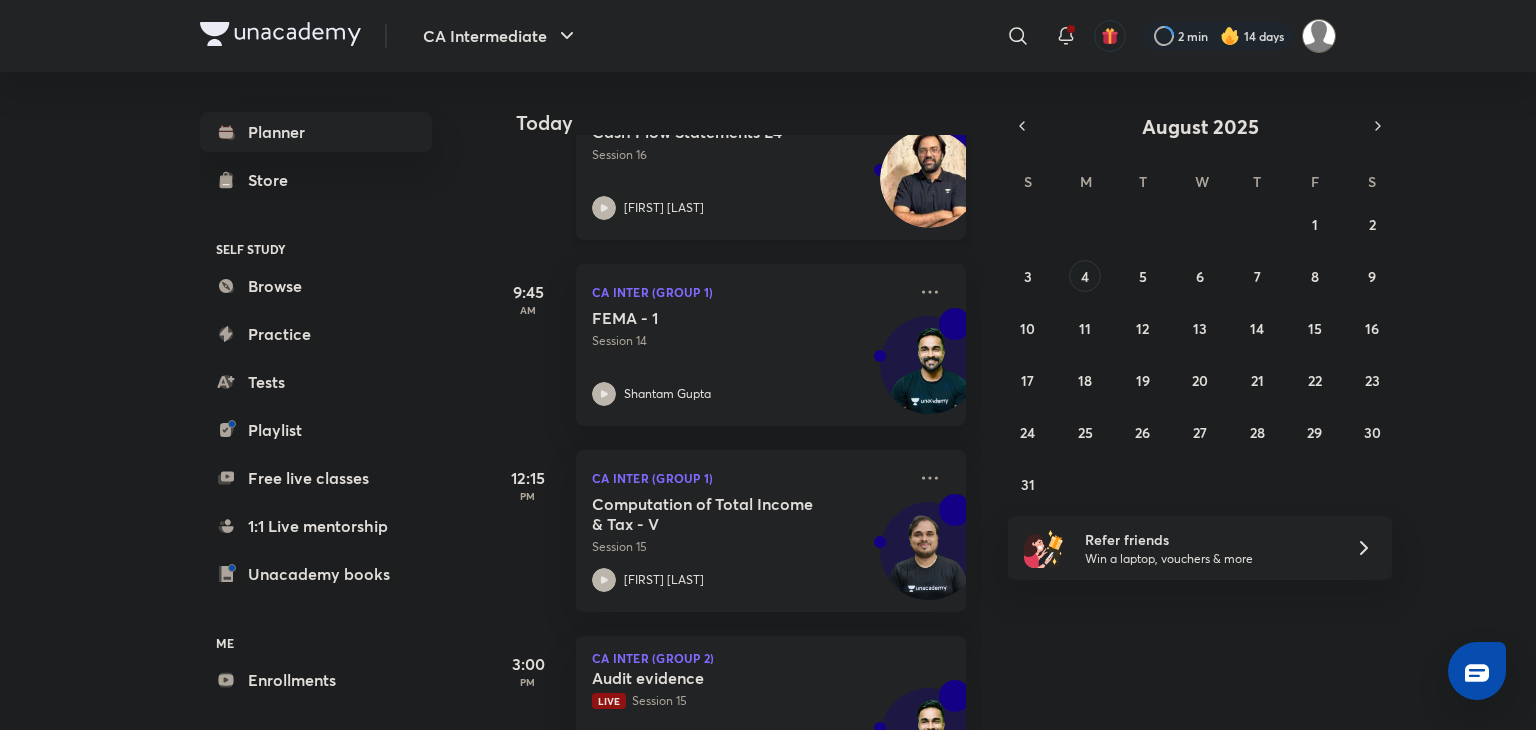 scroll, scrollTop: 359, scrollLeft: 0, axis: vertical 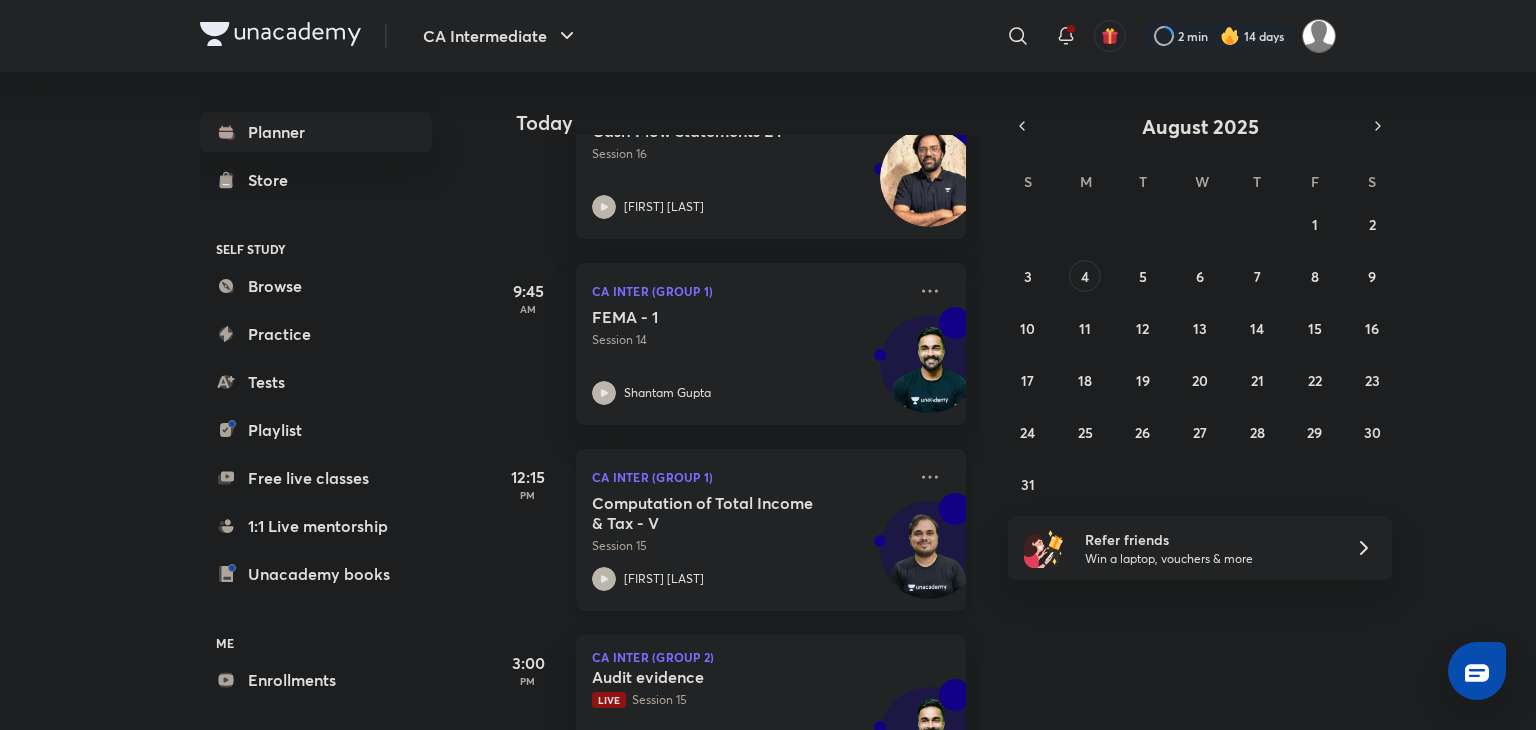 click on "Computation of Total Income & Tax - V" at bounding box center [716, 513] 